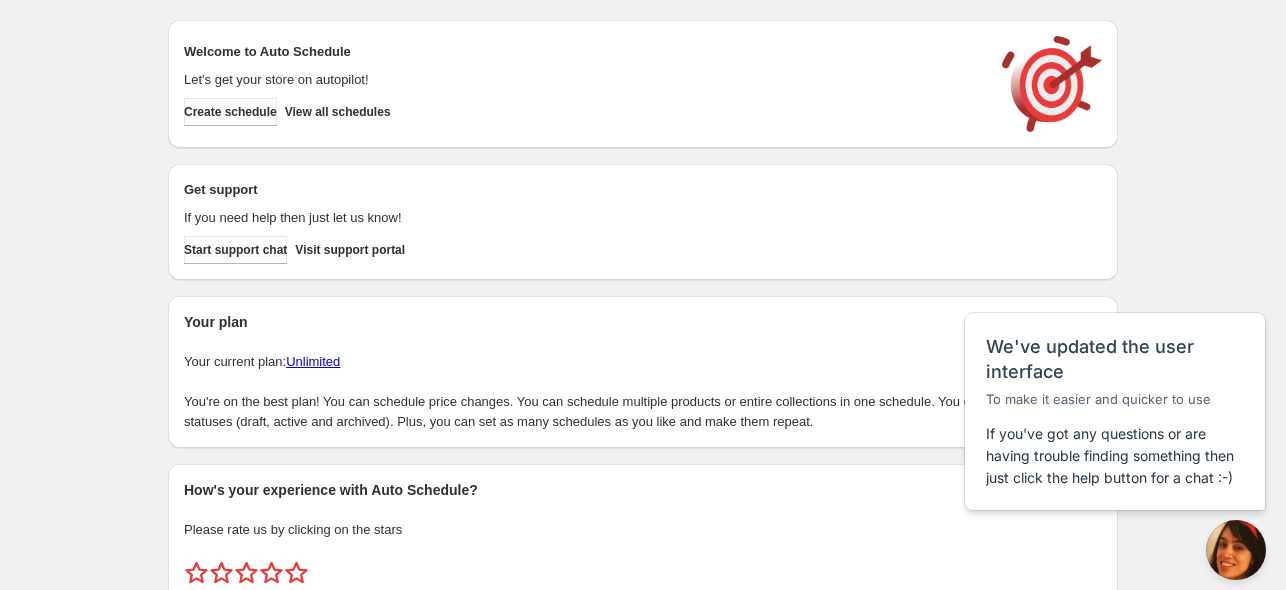scroll, scrollTop: 0, scrollLeft: 0, axis: both 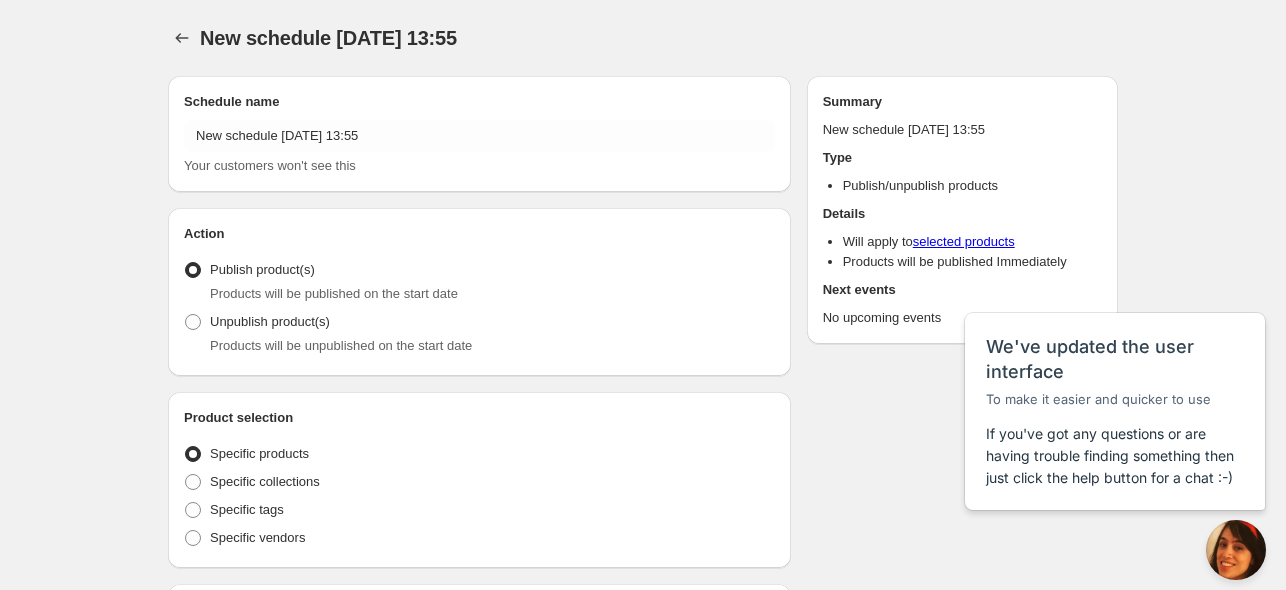 radio on "true" 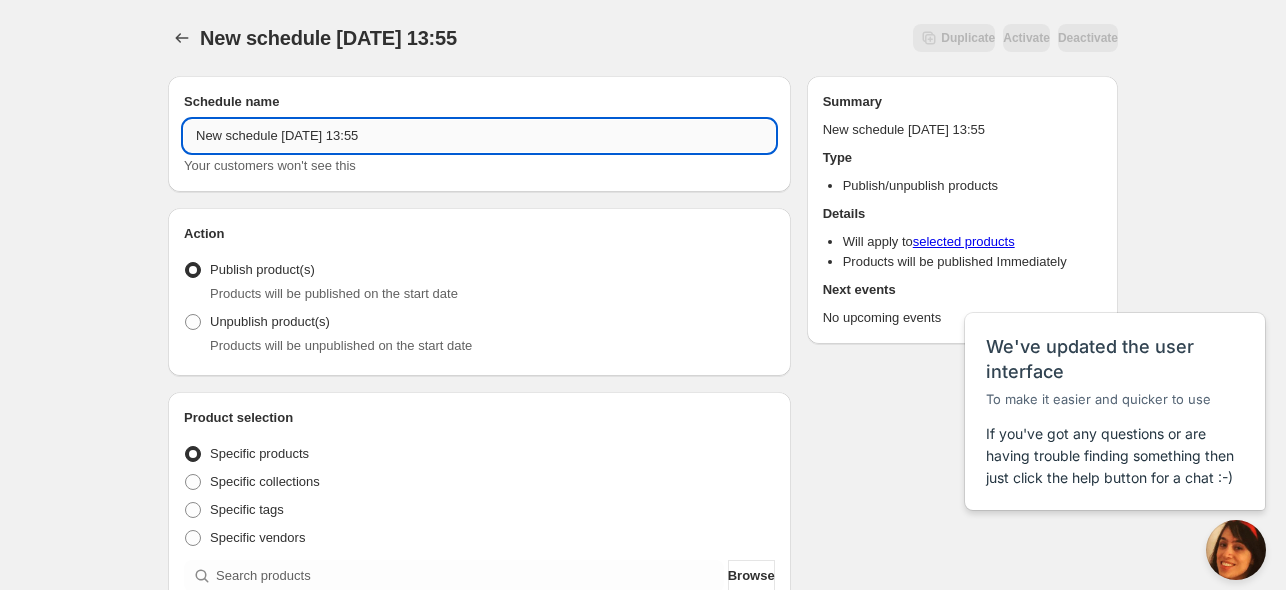 click on "New schedule [DATE] 13:55" at bounding box center [479, 136] 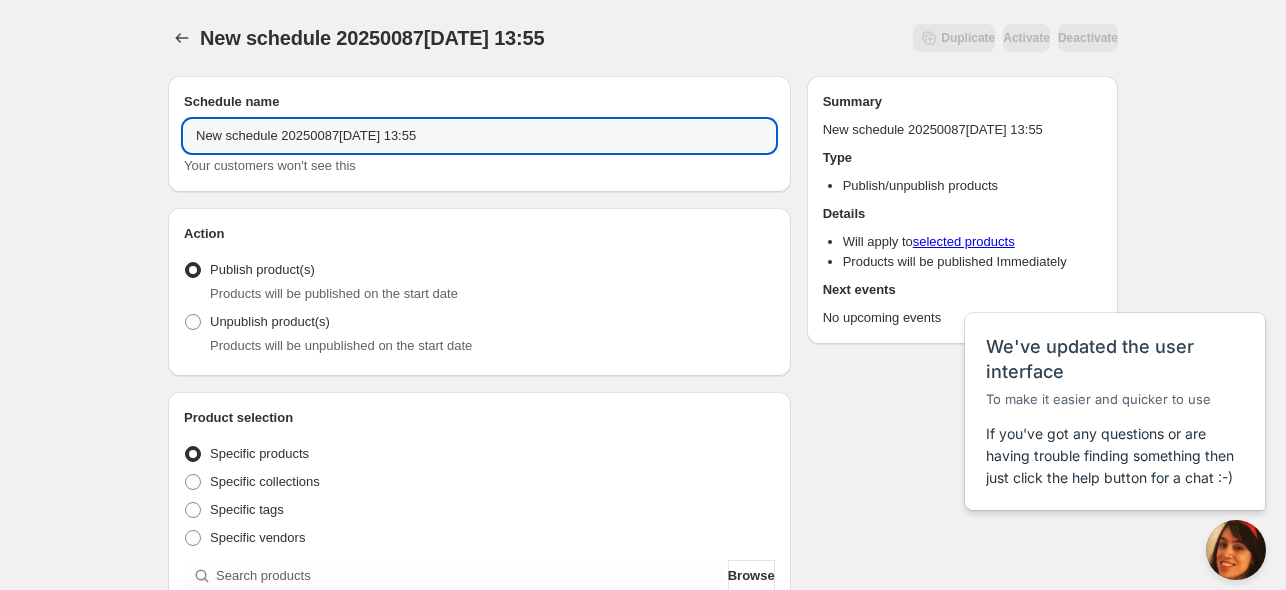 drag, startPoint x: 448, startPoint y: 134, endPoint x: -71, endPoint y: 126, distance: 519.06165 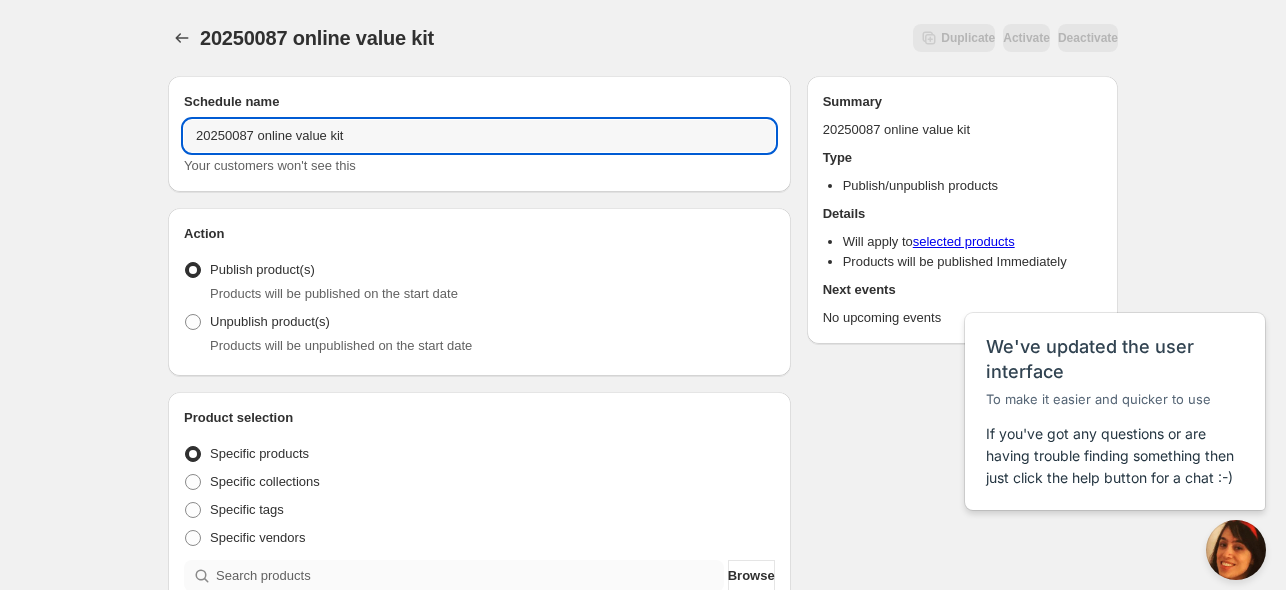 type on "20250087 online value kit" 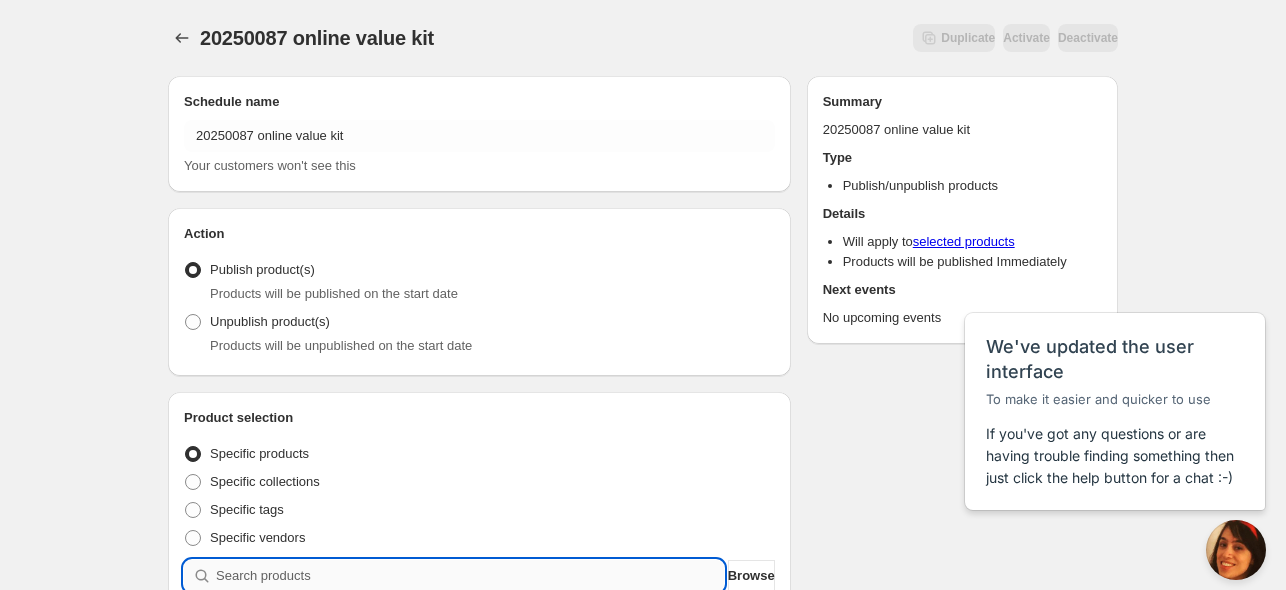 click at bounding box center [470, 576] 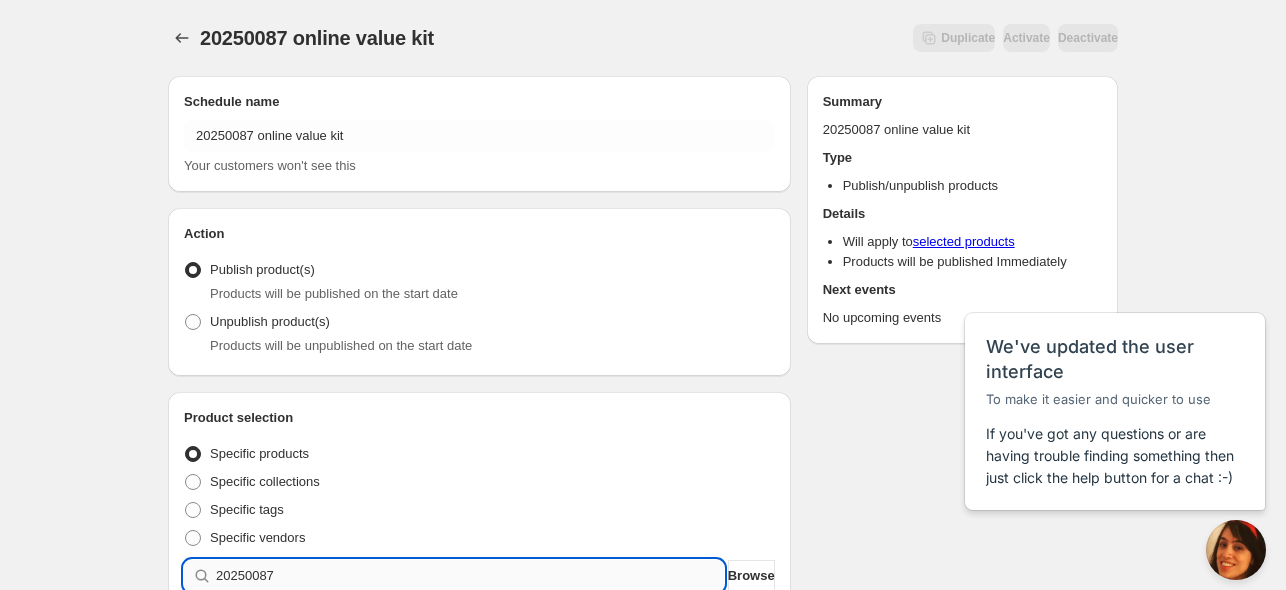 type 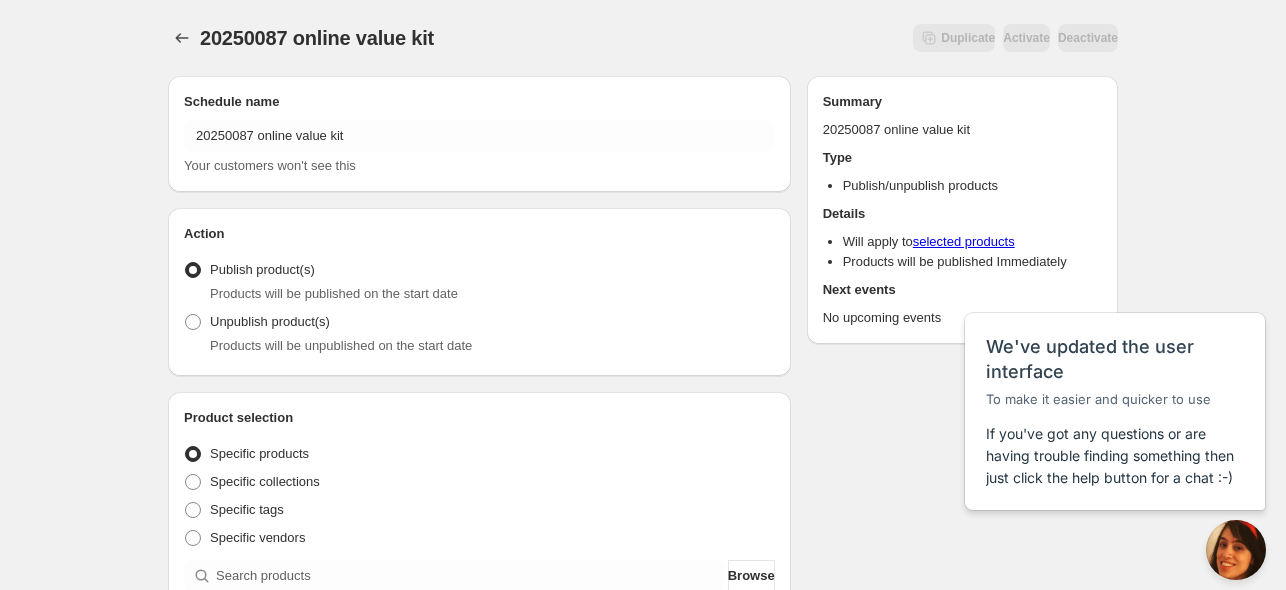 click on "20250087 online value kit. This page is ready 20250087 online value kit Duplicate Activate Deactivate More actions Duplicate Activate Deactivate Submit Schedule name 20250087 online value kit Your customers won't see this Action Action Publish product(s) Products will be published on the start date Unpublish product(s) Products will be unpublished on the start date Product selection Entity type Specific products Specific collections Specific tags Specific vendors Browse Zestaw w cenie specjalnej - Trio [PERSON_NAME] w kosmetyczce ( 1  of   1  variants selected) Info Draft Active dates Active Date Type Start immediately Schedule will run shortly after you save the schedule Set start date Schedule will run at a date you set in the future Set end date Repeating Repeating Ok Cancel Every 1 Date range Days Weeks Months Years Days Ends Never On specific date After a number of occurances Tags Add/remove tags to products for the duration of the schedule Countdown timer Show a countdown timer on the product page Summary" at bounding box center (643, 795) 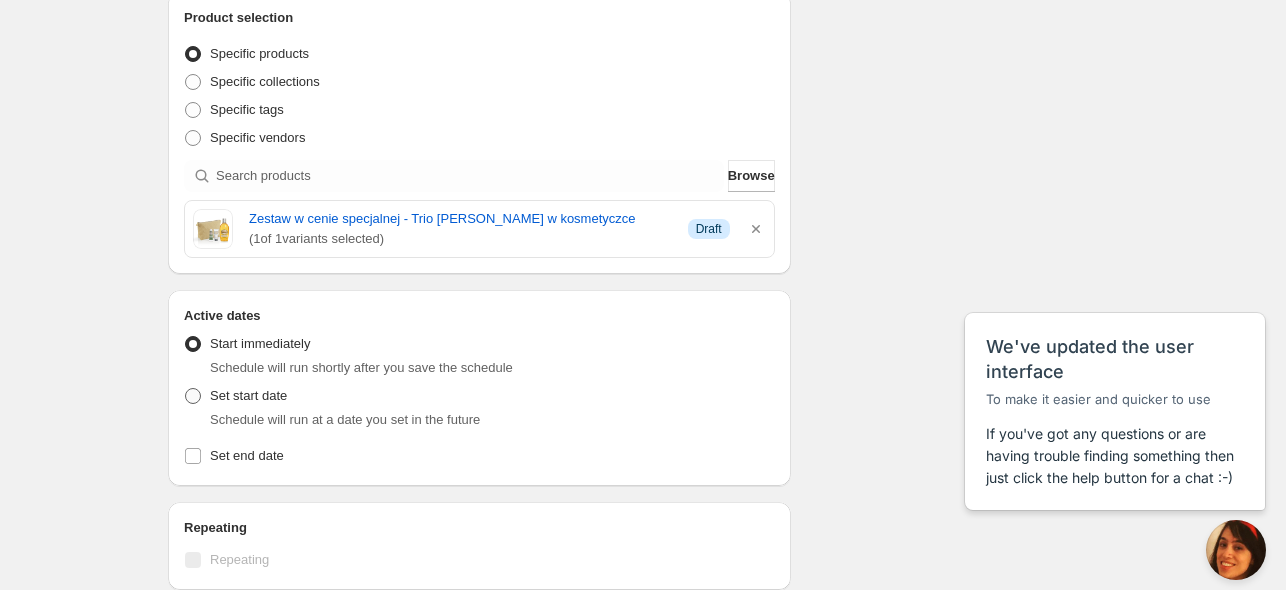 click on "Set start date" at bounding box center (248, 395) 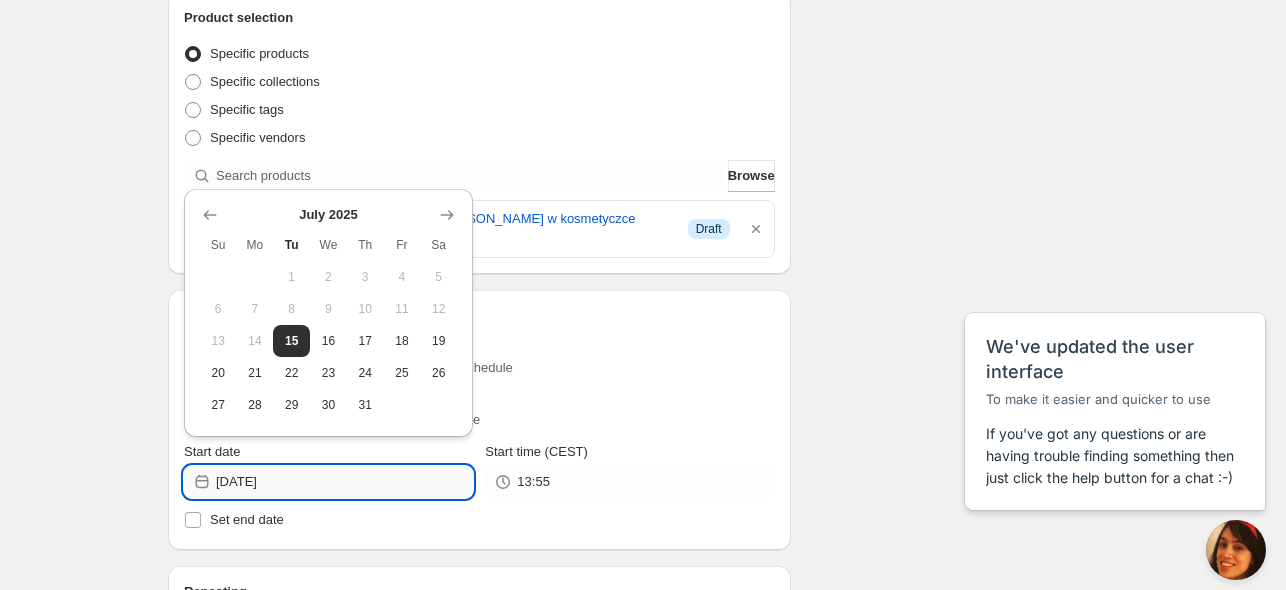 click on "[DATE]" at bounding box center (344, 482) 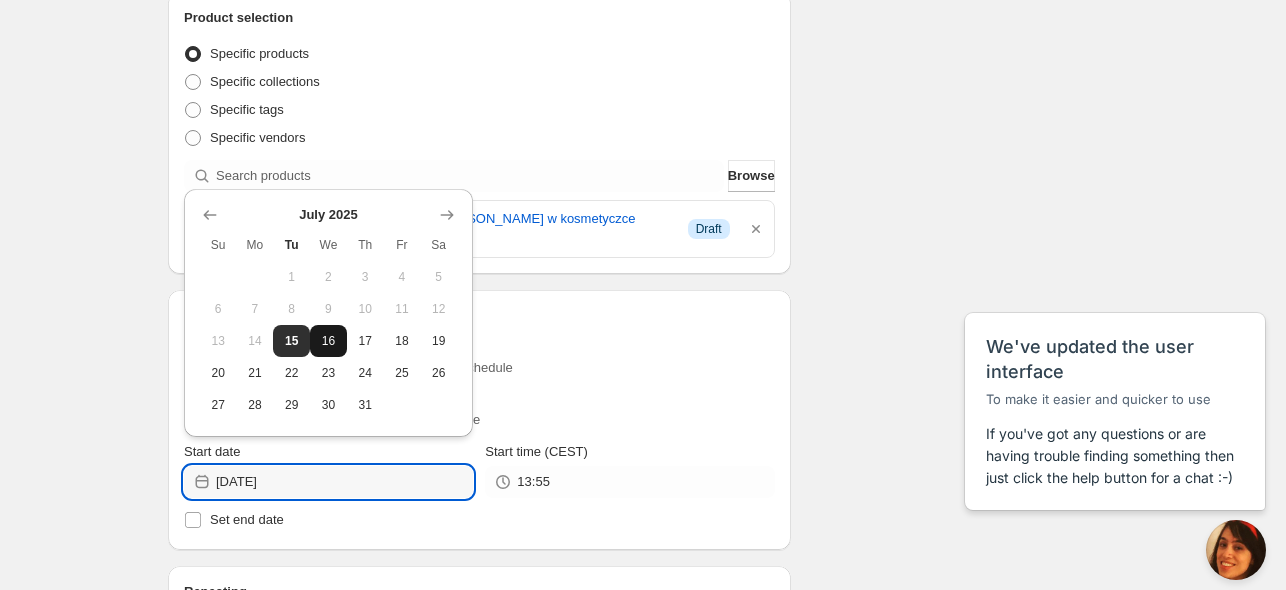 click on "16" at bounding box center (328, 341) 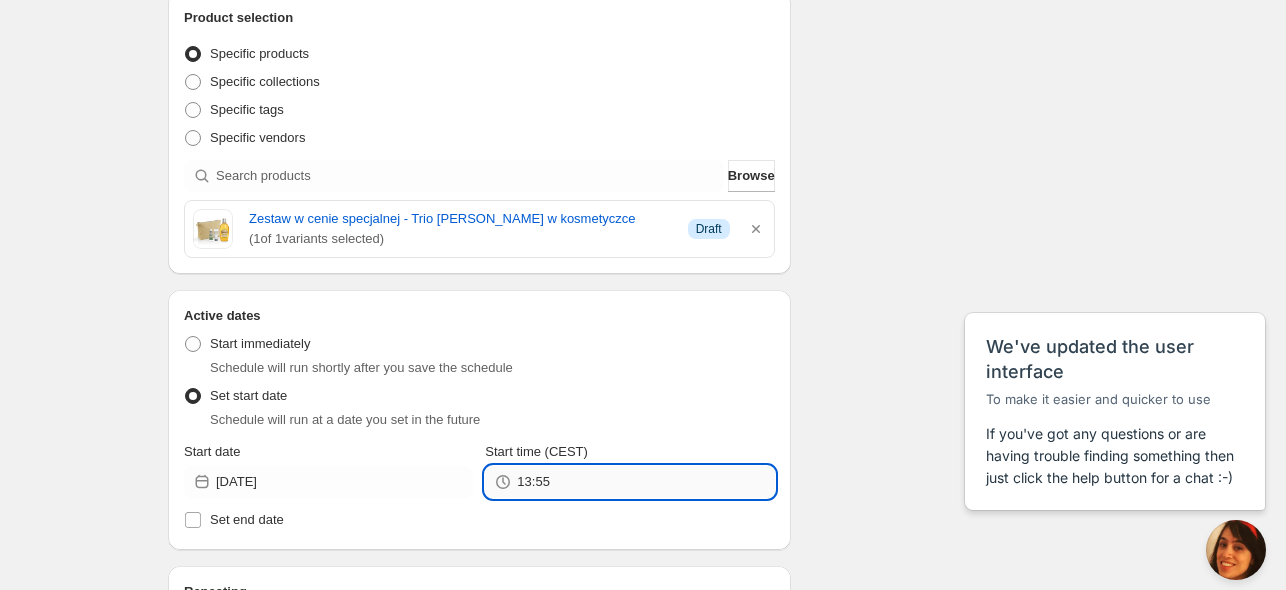 click on "13:55" at bounding box center [645, 482] 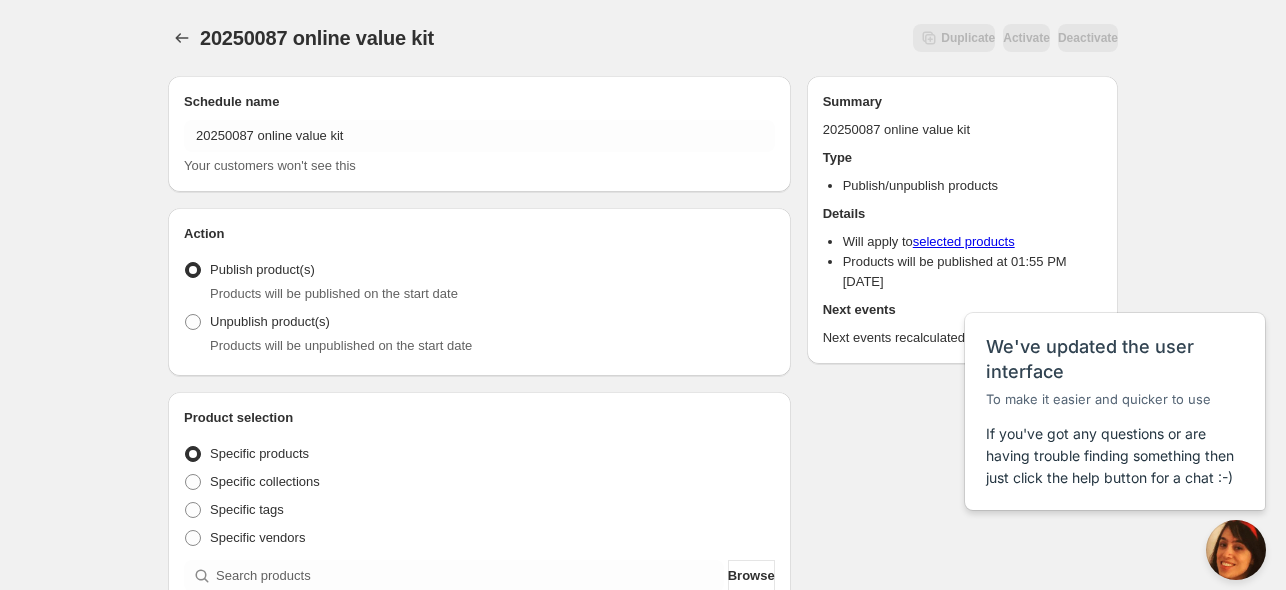 scroll, scrollTop: 400, scrollLeft: 0, axis: vertical 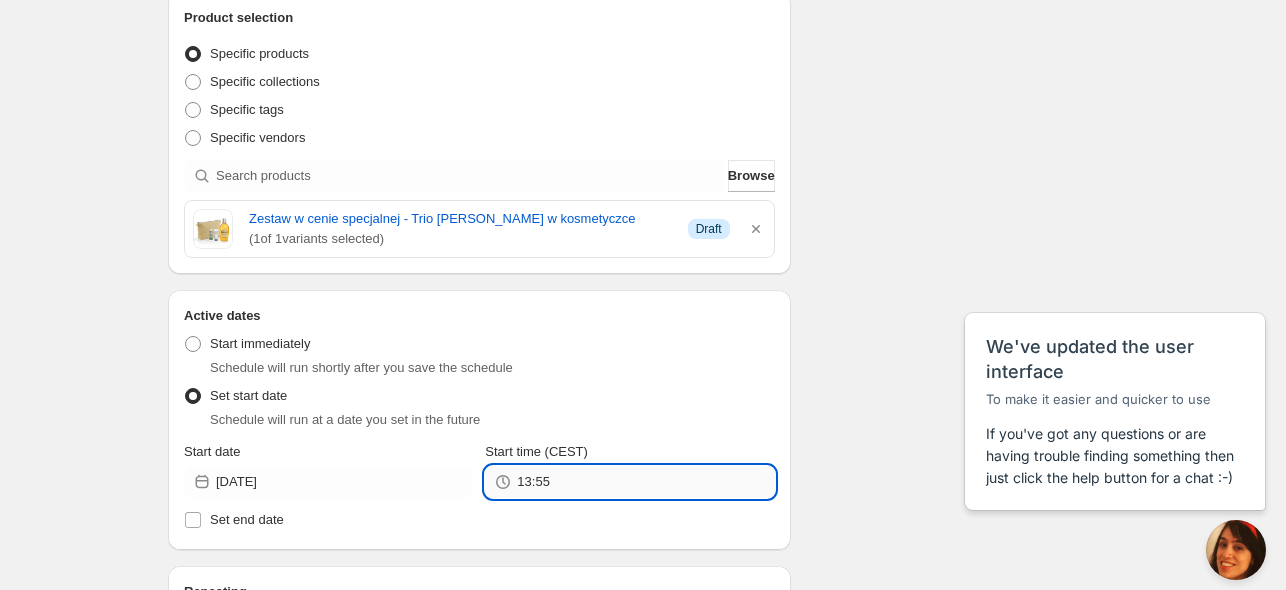 click on "13:55" at bounding box center (645, 482) 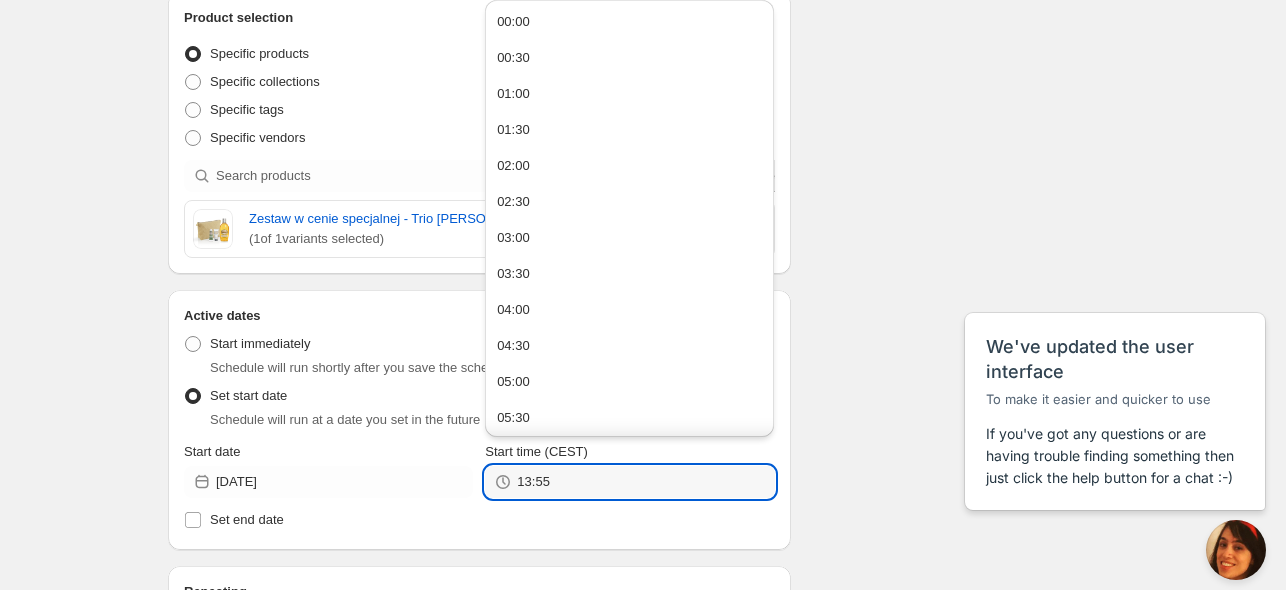 click on "00:00" at bounding box center [513, 22] 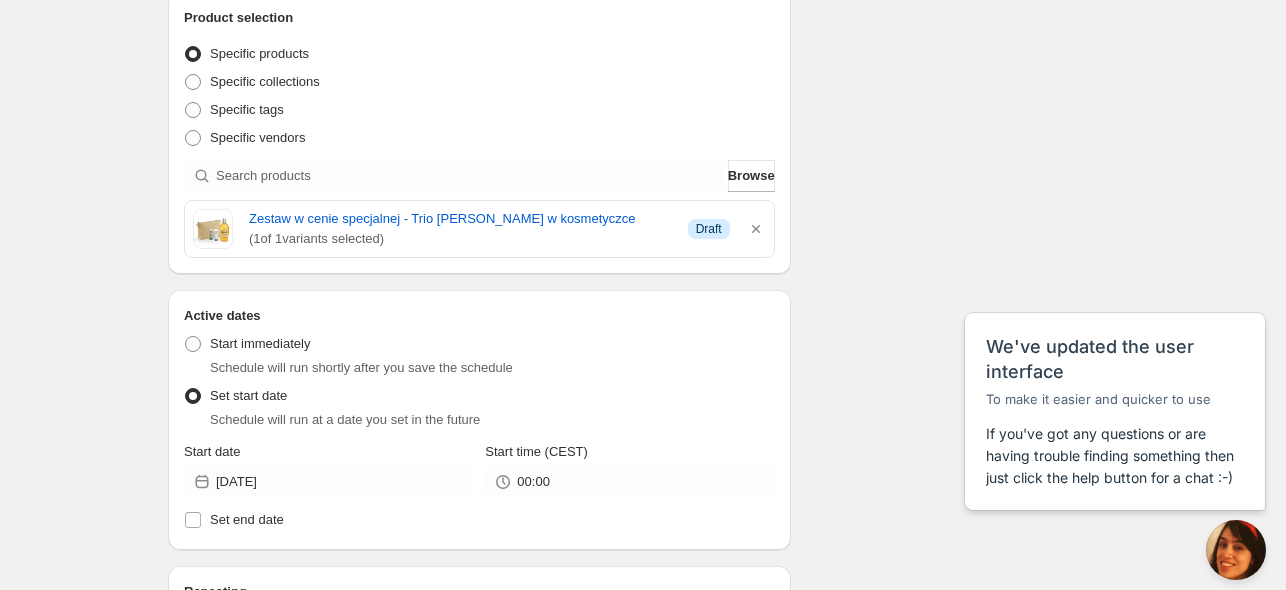 click on "20250087 online value kit. This page is ready 20250087 online value kit Duplicate Activate Deactivate More actions Duplicate Activate Deactivate Submit Schedule name 20250087 online value kit Your customers won't see this Action Action Publish product(s) Products will be published on the start date Unpublish product(s) Products will be unpublished on the start date Product selection Entity type Specific products Specific collections Specific tags Specific vendors Browse Zestaw w cenie specjalnej - Trio [PERSON_NAME] w kosmetyczce ( 1  of   1  variants selected) Info Draft Active dates Active Date Type Start immediately Schedule will run shortly after you save the schedule Set start date Schedule will run at a date you set in the future Start date [DATE] Start time (CEST) 00:00 Set end date Repeating Repeating Ok Cancel Every 1 Date range Days Weeks Months Years Days Ends Never On specific date After a number of occurances Tags Add/remove tags to products for the duration of the schedule Countdown timer Summary" at bounding box center [643, 427] 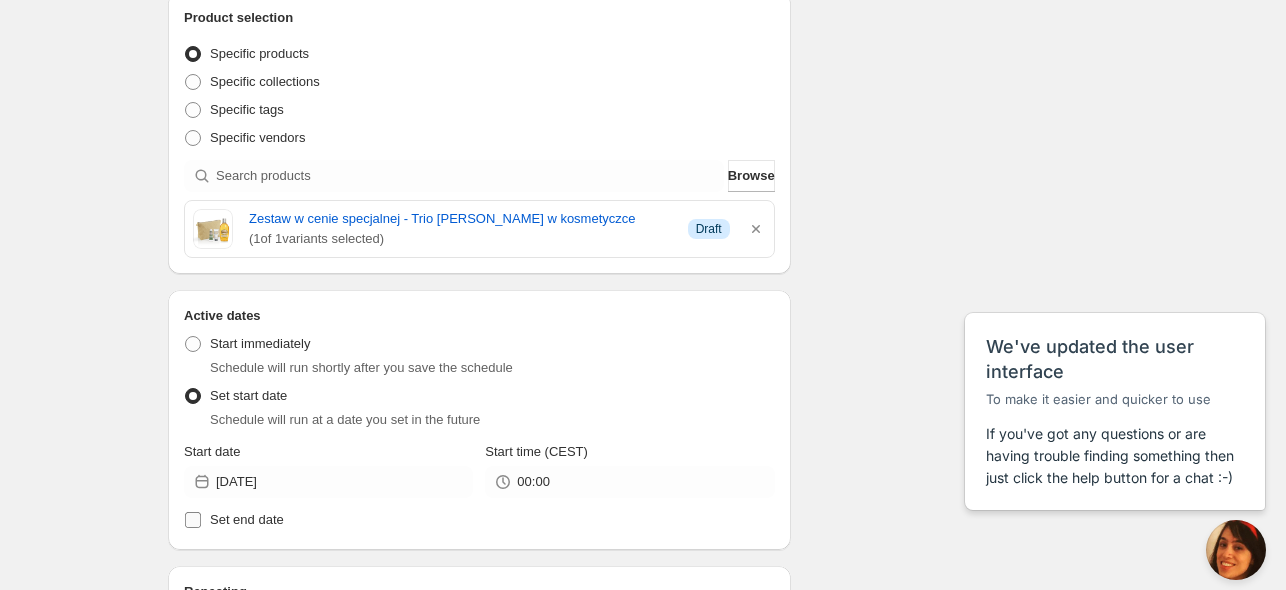 click on "Set end date" at bounding box center [193, 520] 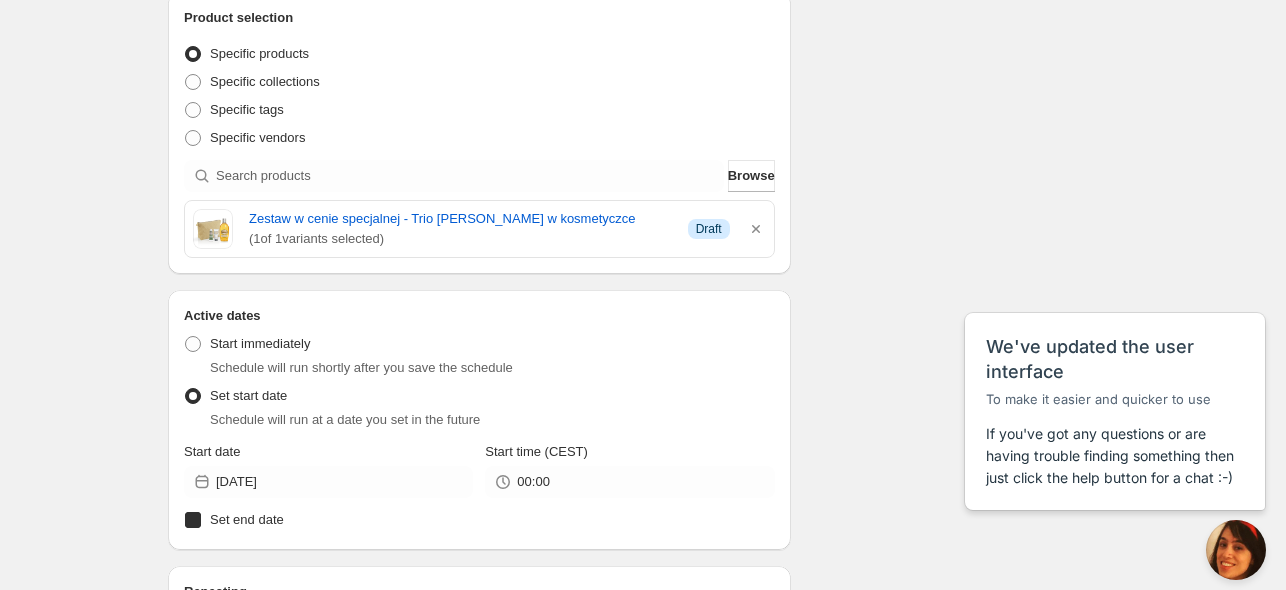 checkbox on "true" 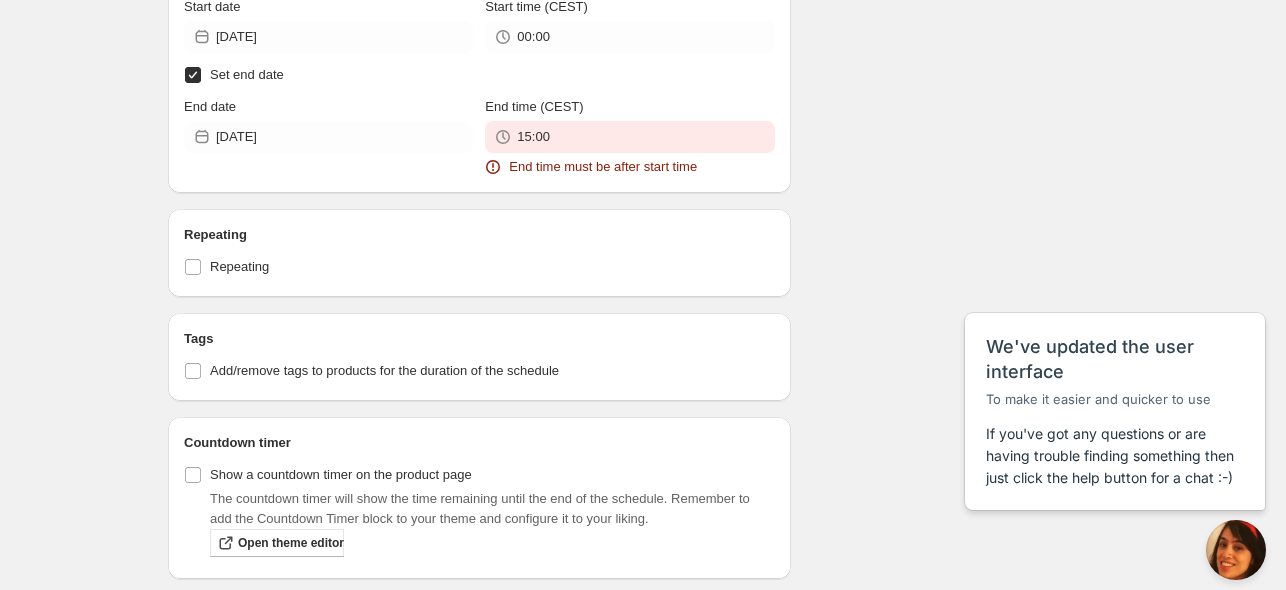 scroll, scrollTop: 800, scrollLeft: 0, axis: vertical 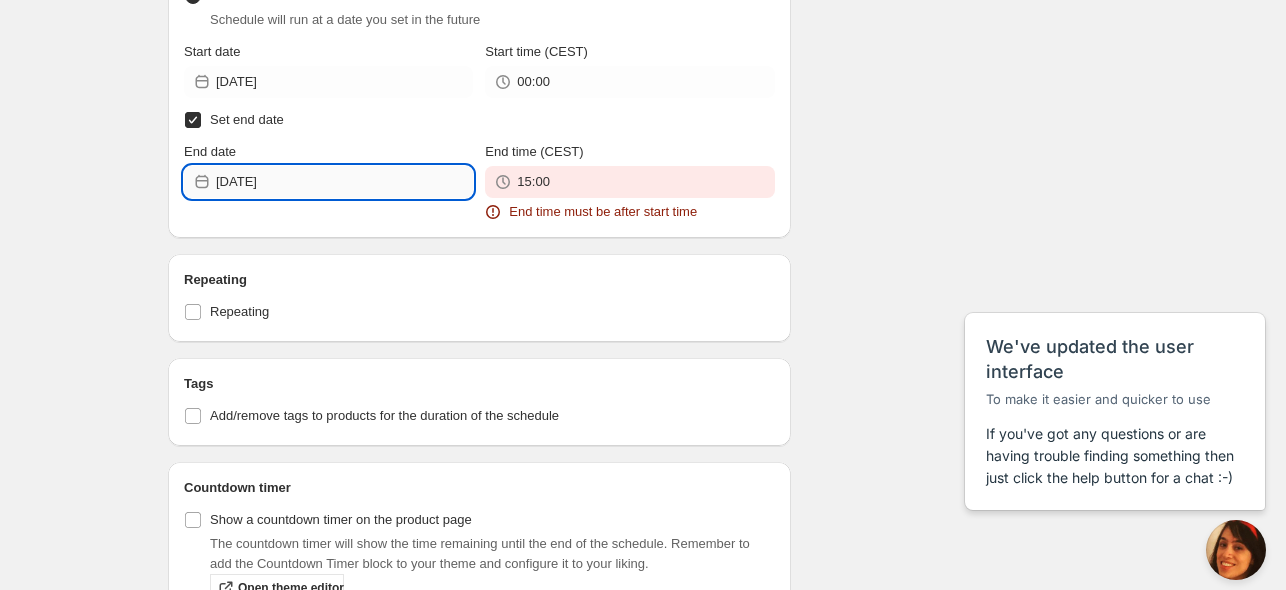 click on "[DATE]" at bounding box center (344, 182) 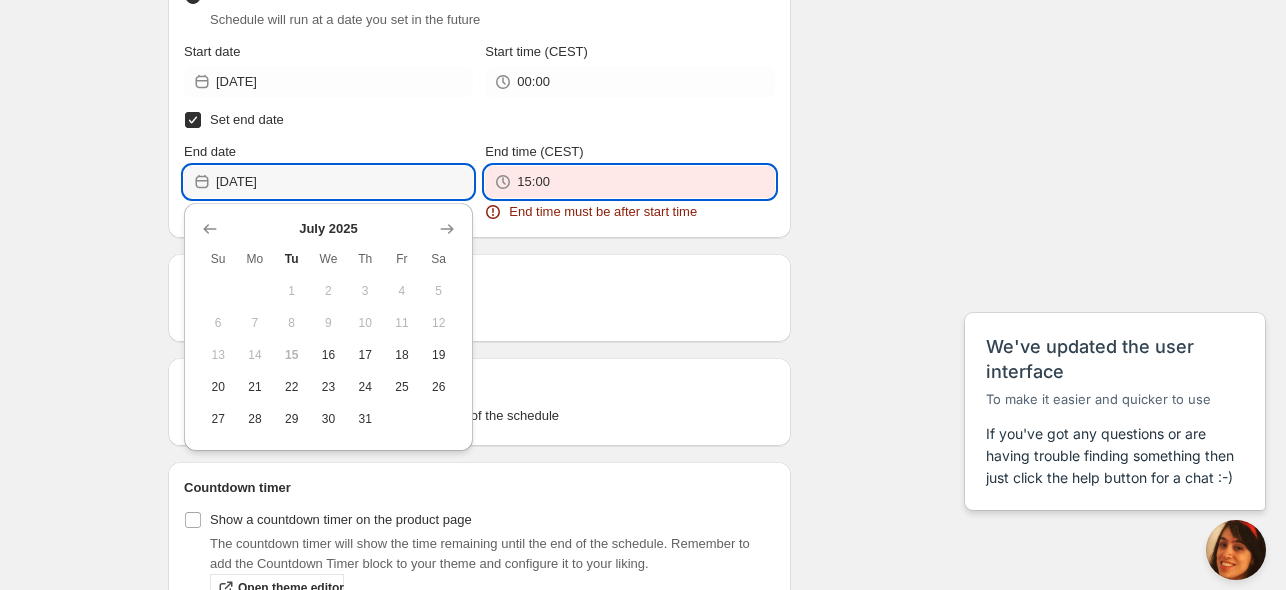 click on "15:00" at bounding box center [645, 182] 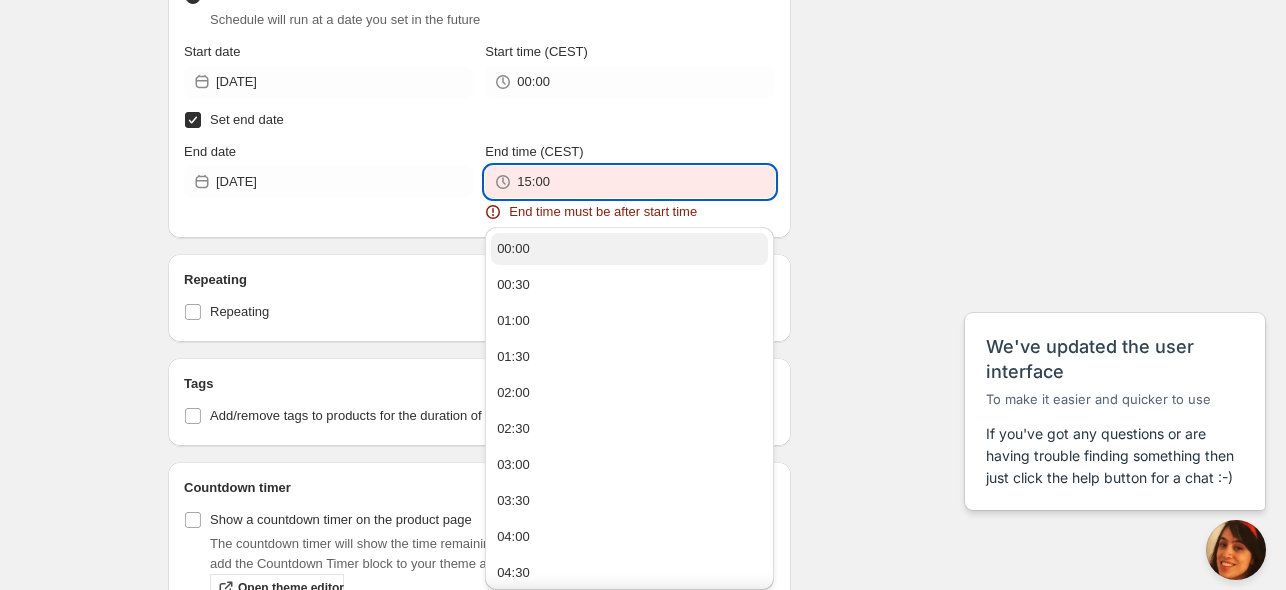 click on "00:00" at bounding box center [629, 249] 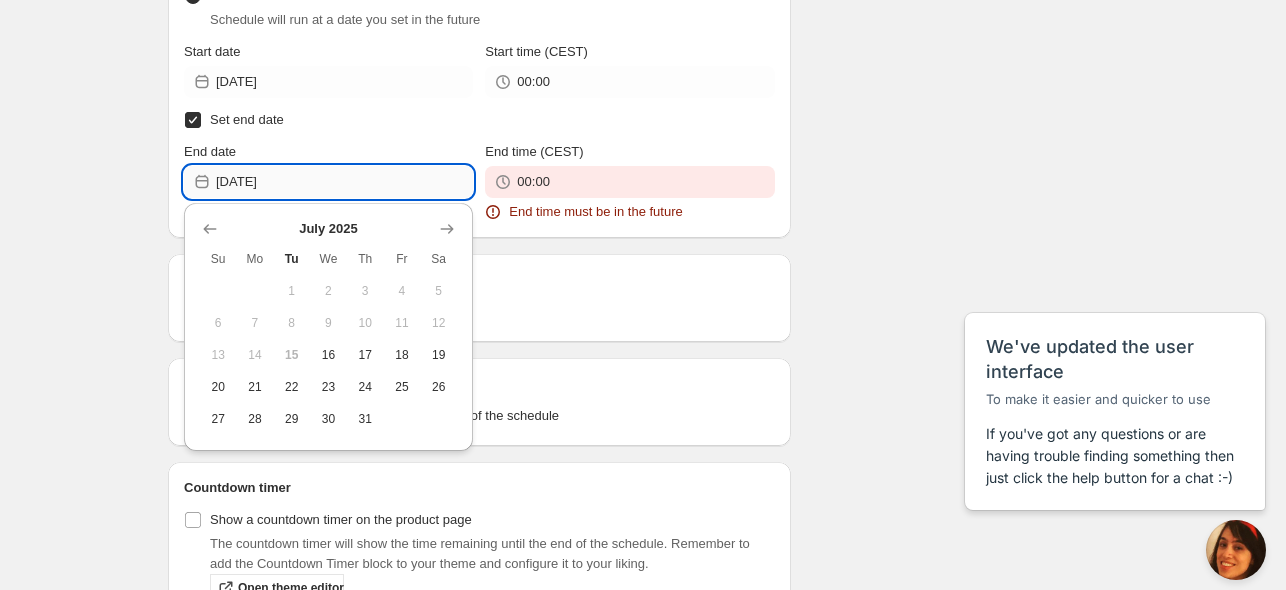 click on "[DATE]" at bounding box center [344, 182] 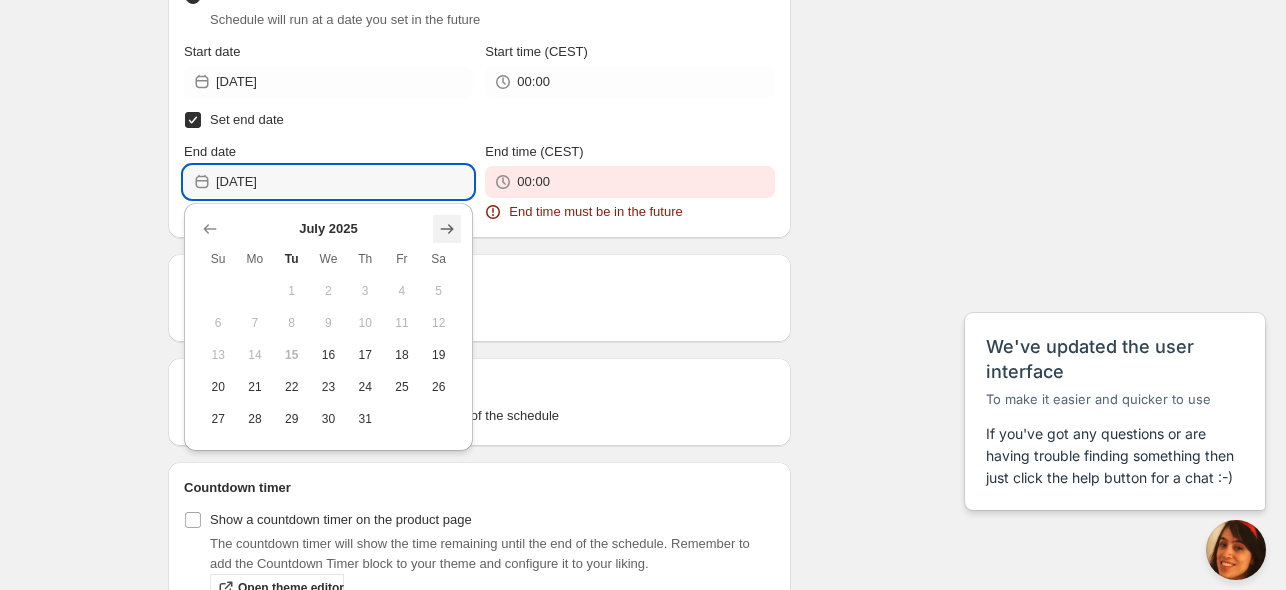 click 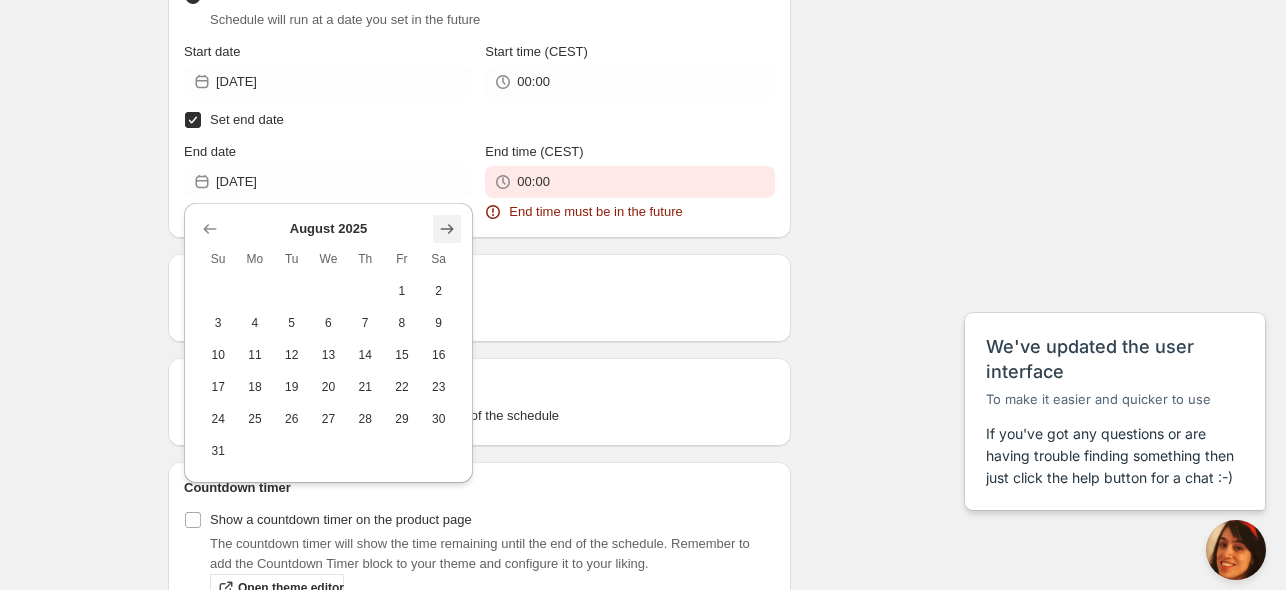 click 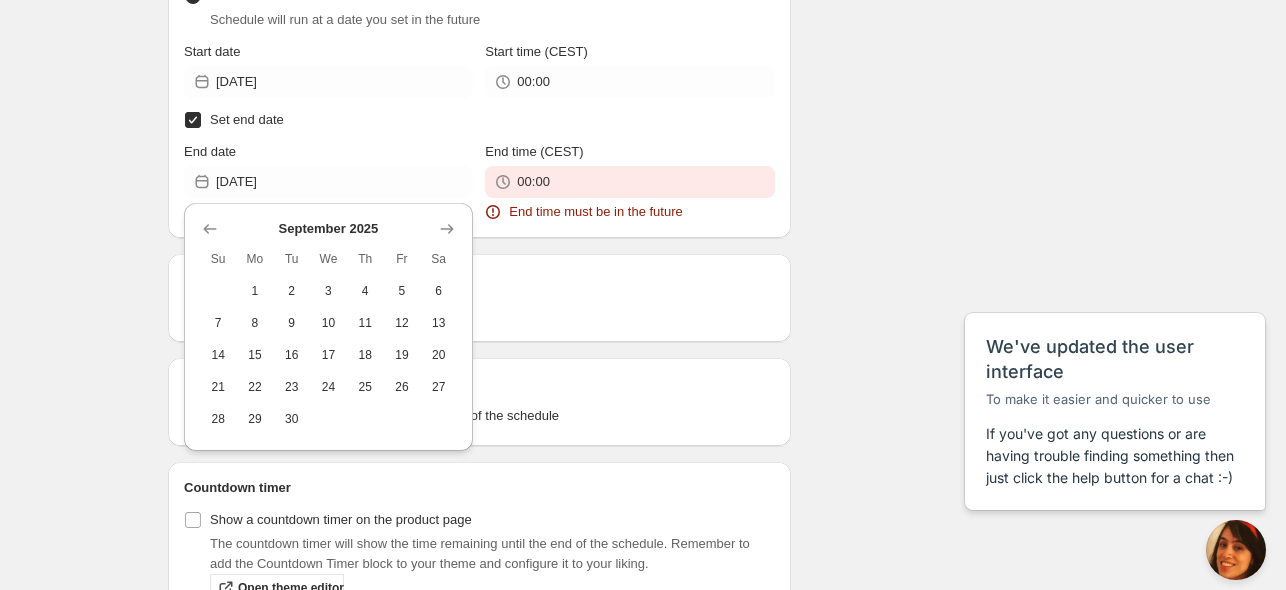 click on "3" at bounding box center [328, 291] 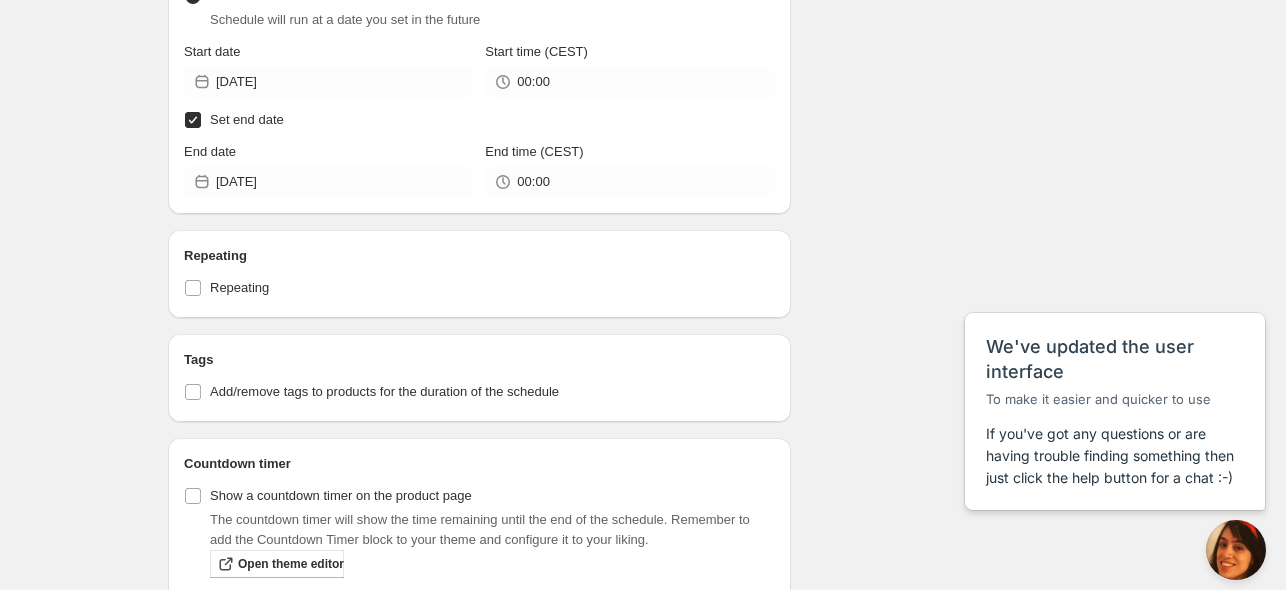 click on "20250087 online value kit. This page is ready 20250087 online value kit Duplicate Activate Deactivate More actions Duplicate Activate Deactivate Submit Schedule name 20250087 online value kit Your customers won't see this Action Action Publish product(s) Products will be published on the start date Unpublish product(s) Products will be unpublished on the start date Product selection Entity type Specific products Specific collections Specific tags Specific vendors Browse Zestaw w cenie specjalnej - Trio [PERSON_NAME] w kosmetyczce ( 1  of   1  variants selected) Info Draft Active dates Active Date Type Start immediately Schedule will run shortly after you save the schedule Set start date Schedule will run at a date you set in the future Start date [DATE] Start time (CEST) 00:00 Set end date End date [DATE] End time (CEST) 00:00 Repeating Repeating Ok Cancel Every 1 Date range Days Weeks Months Years Days Ends Never On specific date After a number of occurances Tags Countdown timer Open theme editor Summary" at bounding box center [643, 107] 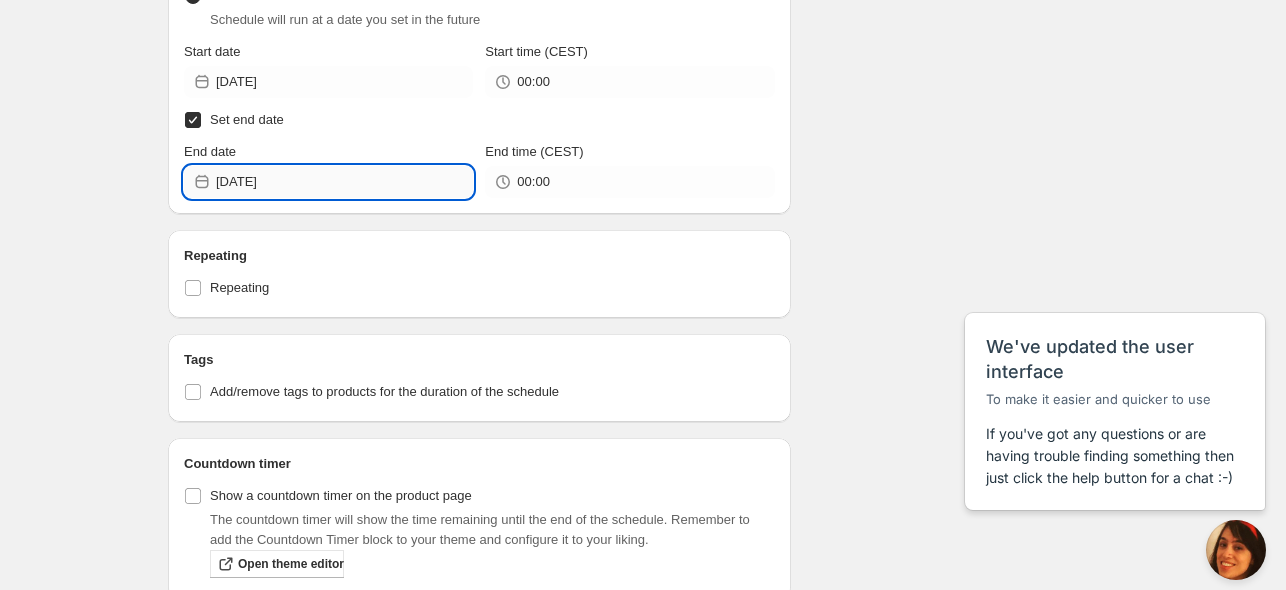 click on "[DATE]" at bounding box center [344, 182] 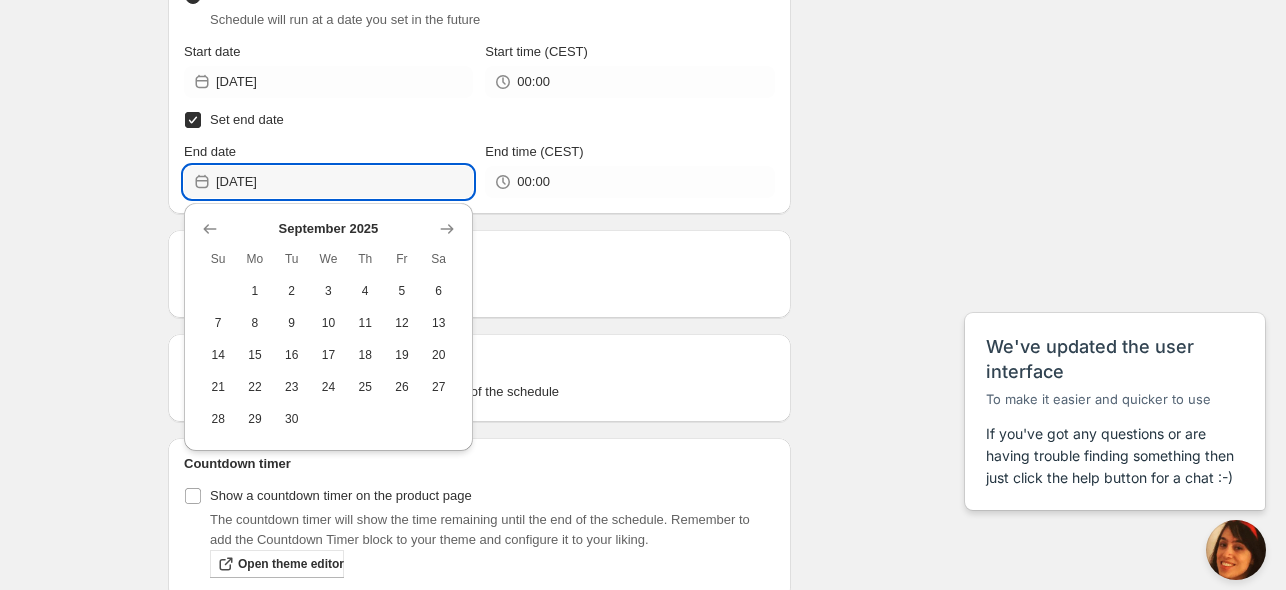 click on "20250087 online value kit. This page is ready 20250087 online value kit Duplicate Activate Deactivate More actions Duplicate Activate Deactivate Submit Schedule name 20250087 online value kit Your customers won't see this Action Action Publish product(s) Products will be published on the start date Unpublish product(s) Products will be unpublished on the start date Product selection Entity type Specific products Specific collections Specific tags Specific vendors Browse Zestaw w cenie specjalnej - Trio [PERSON_NAME] w kosmetyczce ( 1  of   1  variants selected) Info Draft Active dates Active Date Type Start immediately Schedule will run shortly after you save the schedule Set start date Schedule will run at a date you set in the future Start date [DATE] Start time (CEST) 00:00 Set end date End date [DATE] End time (CEST) 00:00 Repeating Repeating Ok Cancel Every 1 Date range Days Weeks Months Years Days Ends Never On specific date After a number of occurances Tags Countdown timer Open theme editor Summary" at bounding box center [643, 107] 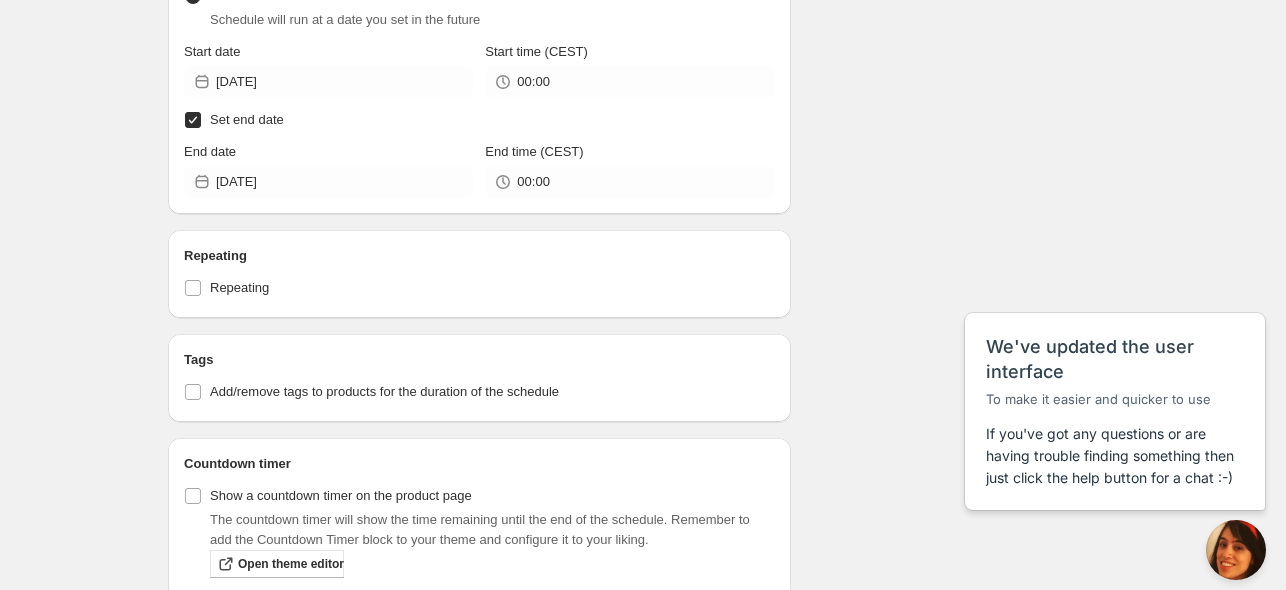 scroll, scrollTop: 1200, scrollLeft: 0, axis: vertical 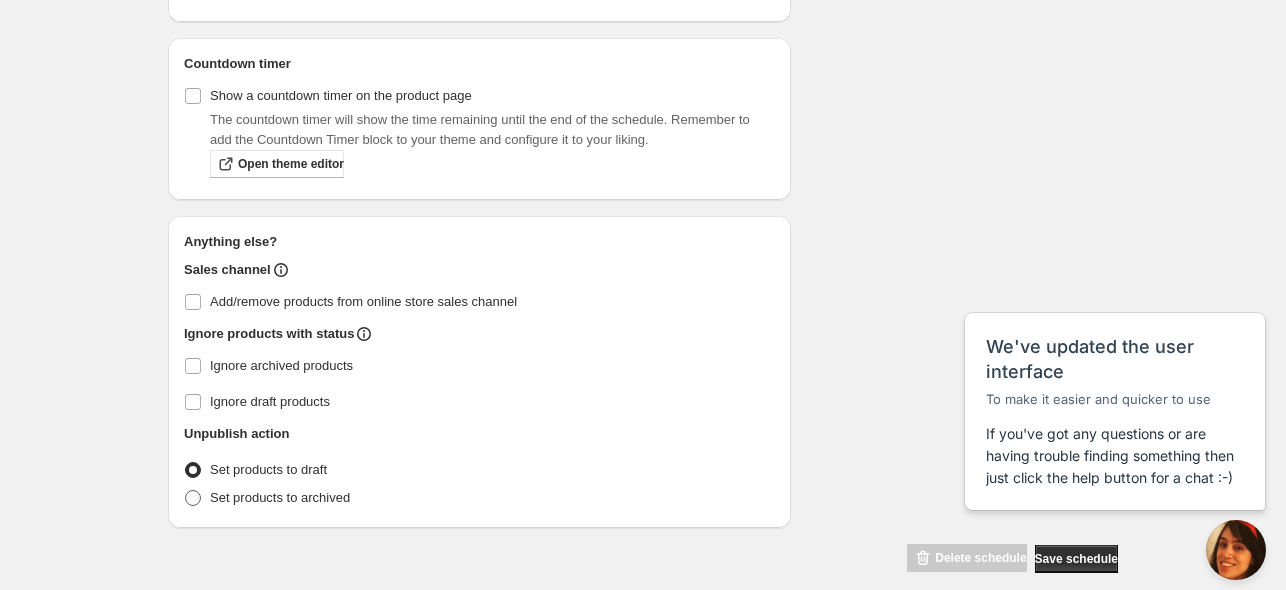 click at bounding box center [193, 498] 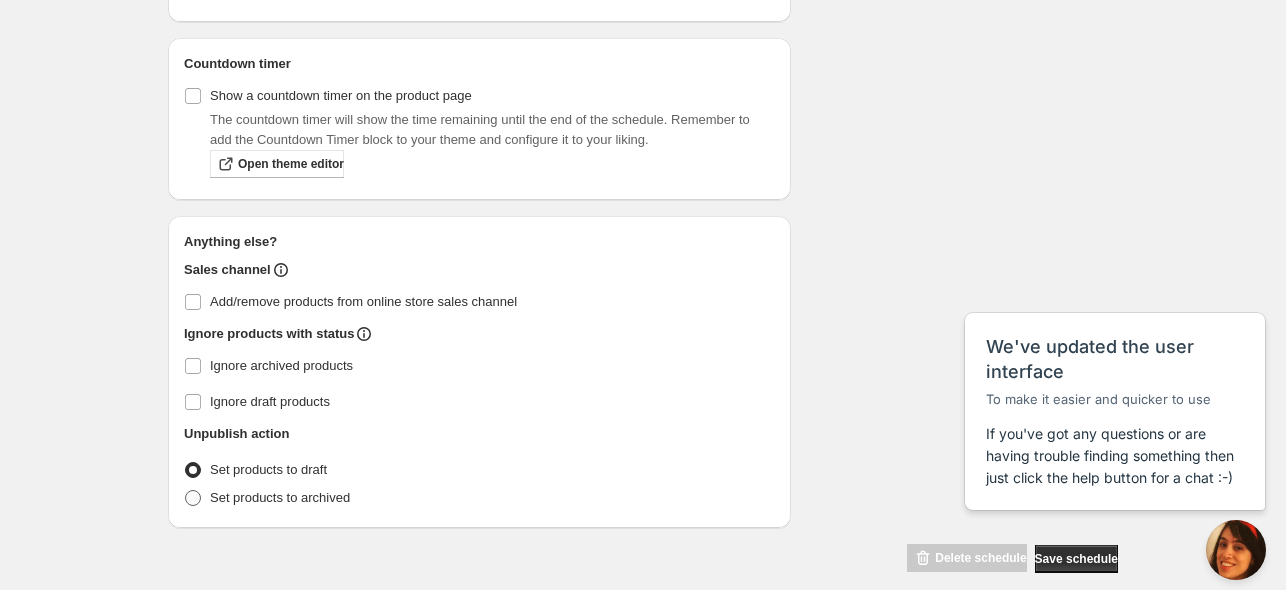 radio on "true" 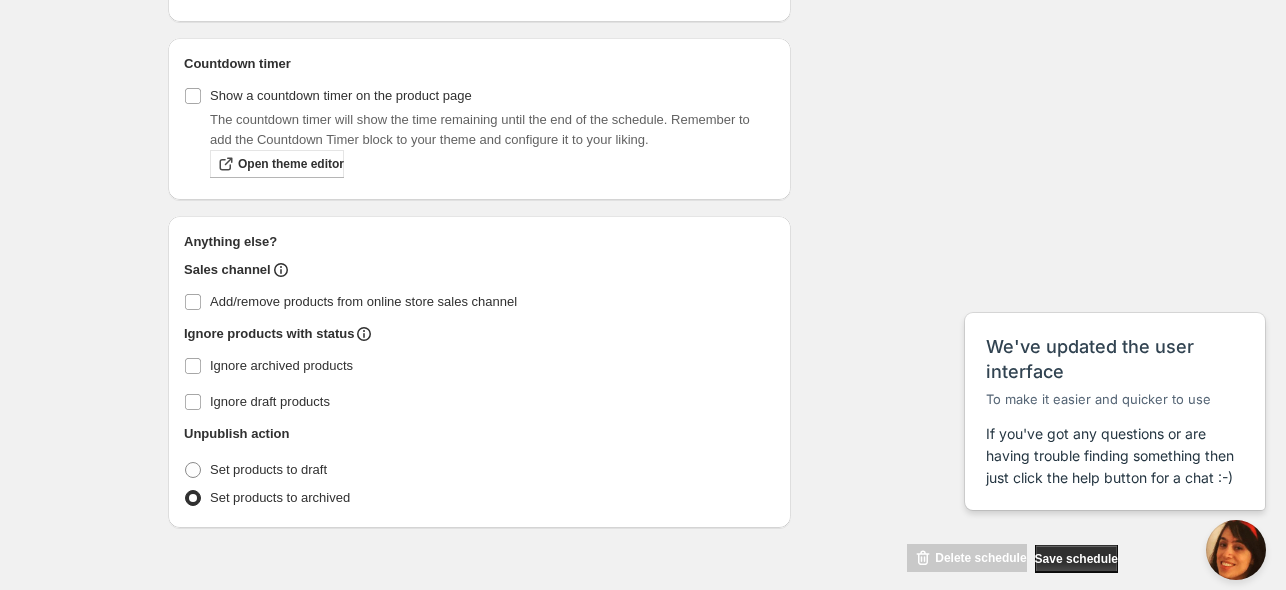 click on "Schedule name 20250087 online value kit Your customers won't see this Action Action Publish product(s) Products will be published on the start date Unpublish product(s) Products will be unpublished on the start date Product selection Entity type Specific products Specific collections Specific tags Specific vendors Browse Zestaw w cenie specjalnej - Trio [PERSON_NAME] w kosmetyczce ( 1  of   1  variants selected) Info Draft Active dates Active Date Type Start immediately Schedule will run shortly after you save the schedule Set start date Schedule will run at a date you set in the future Start date [DATE] Start time (CEST) 00:00 Set end date End date [DATE] End time (CEST) 00:00 Repeating Repeating Ok Cancel Every 1 Date range Days Weeks Months Years Days Ends Never On specific date After a number of occurances Tags Add/remove tags to products for the duration of the schedule Countdown timer Show a countdown timer on the product page Open theme editor Anything else? Sales channel Ignore products with status" at bounding box center [635, -283] 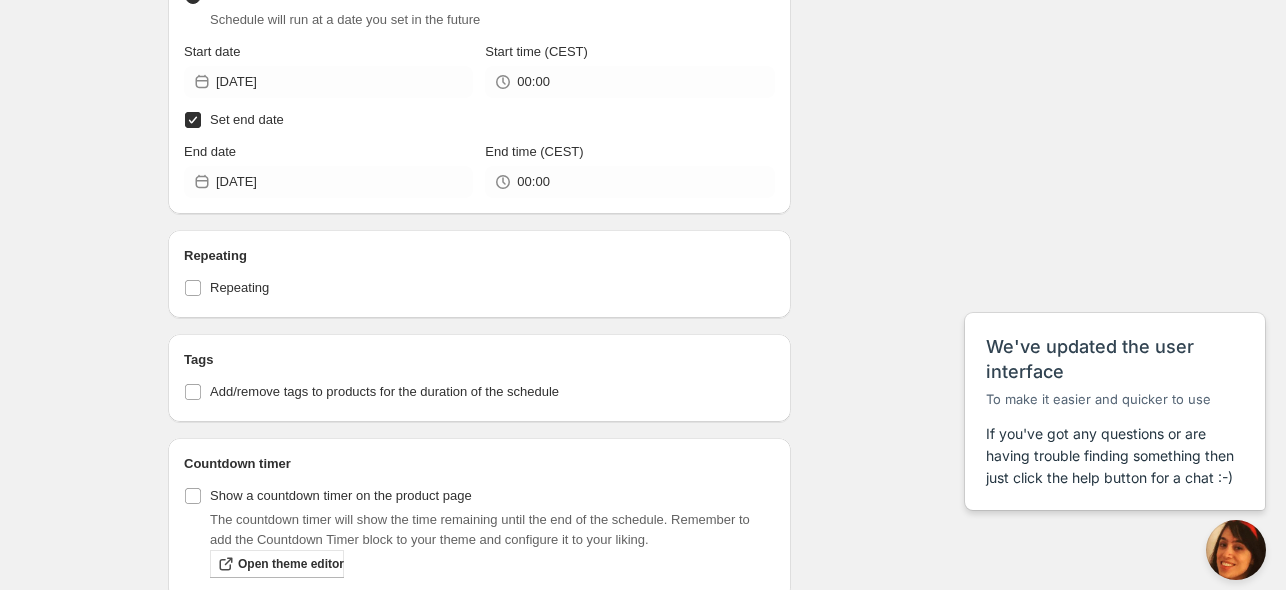 scroll, scrollTop: 400, scrollLeft: 0, axis: vertical 